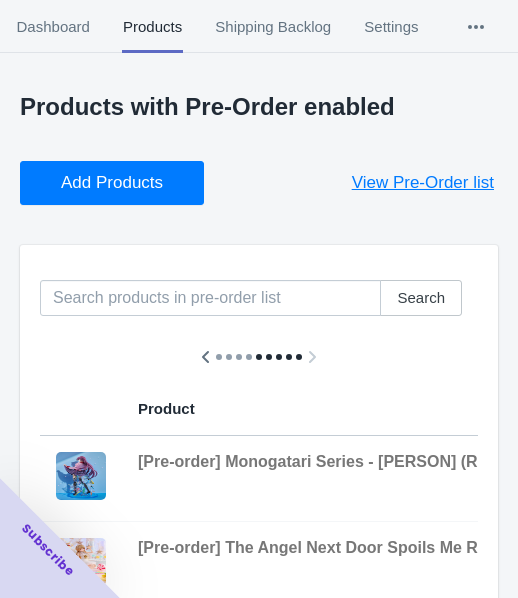 scroll, scrollTop: 0, scrollLeft: 0, axis: both 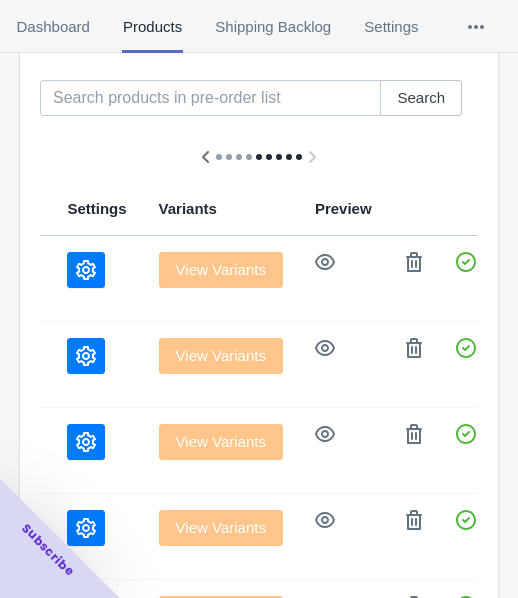 click 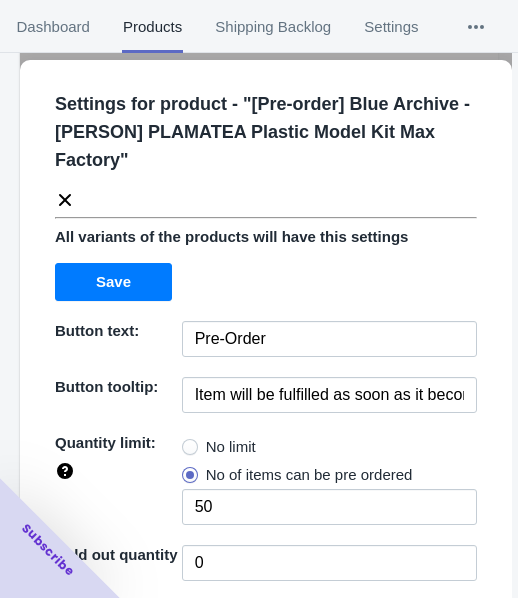 click on "No limit" at bounding box center (219, 447) 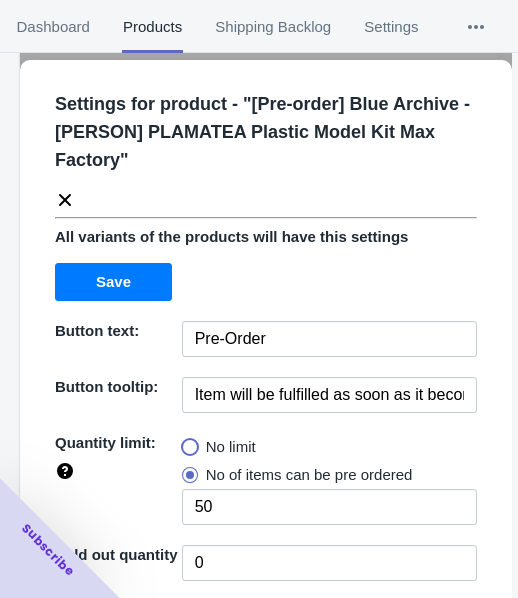 radio on "true" 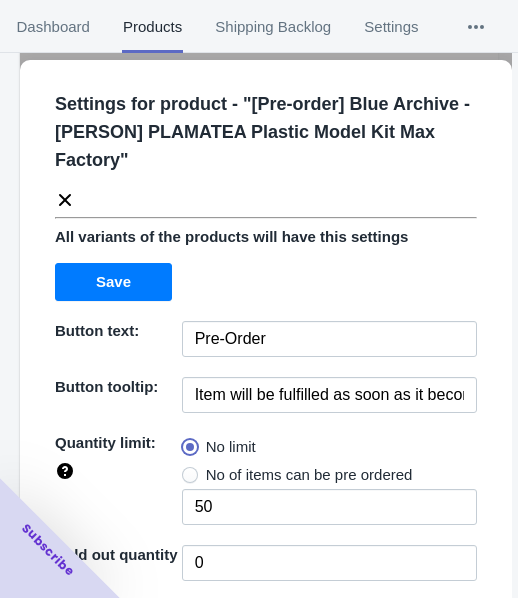 type 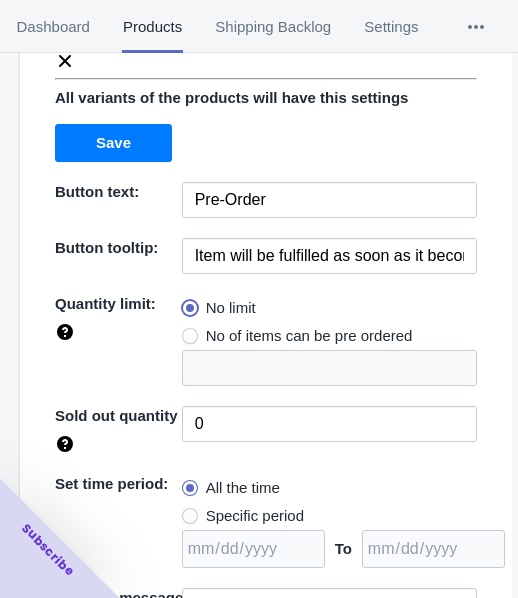 scroll, scrollTop: 262, scrollLeft: 0, axis: vertical 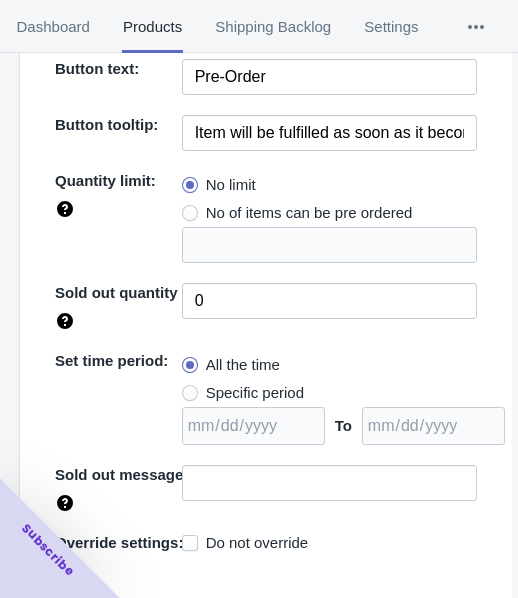 click on "Specific period" at bounding box center (255, 393) 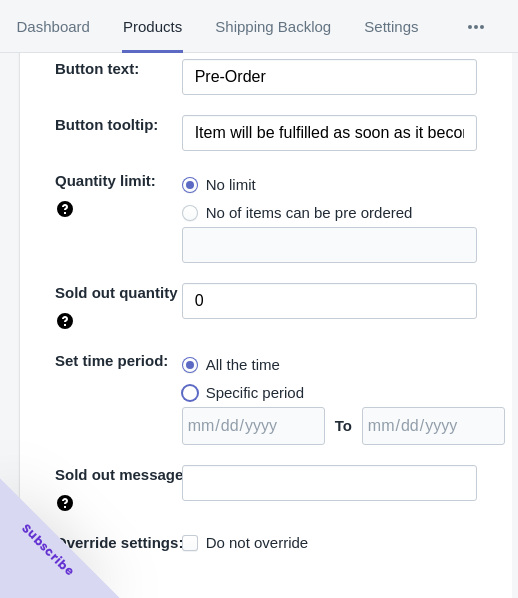 radio on "true" 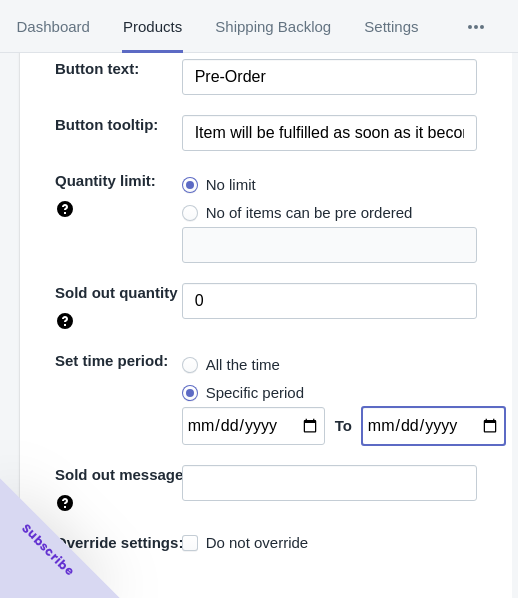 click at bounding box center [433, 426] 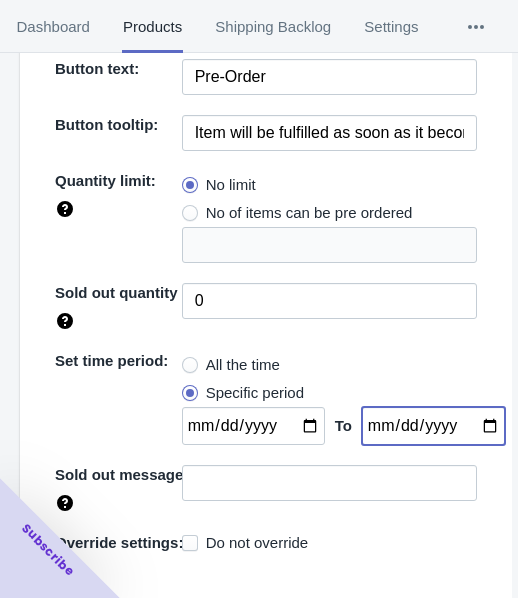 type on "2025-09-01" 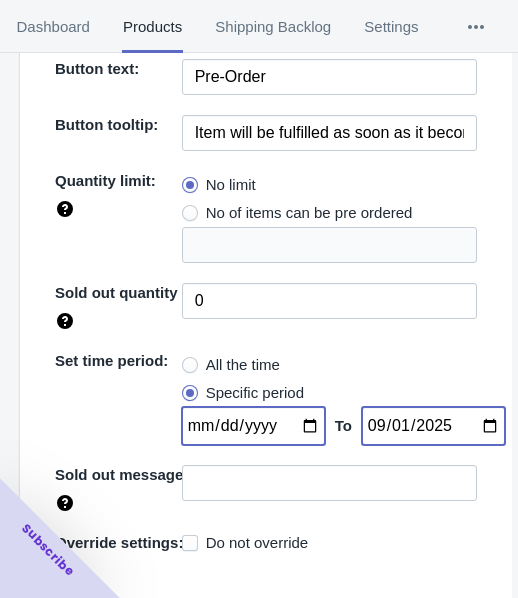 click at bounding box center (253, 426) 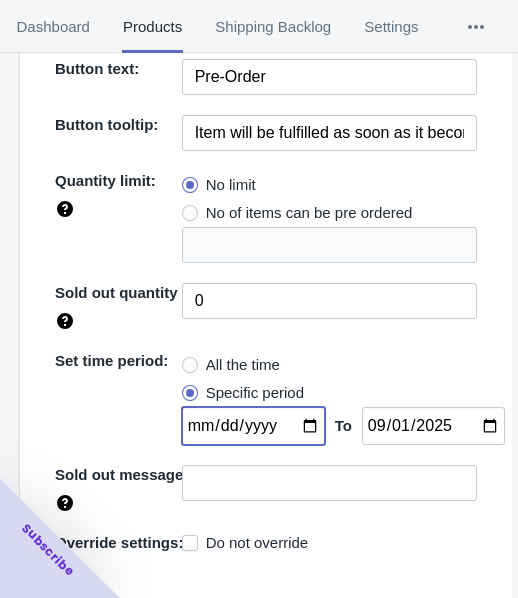 type on "2025-08-04" 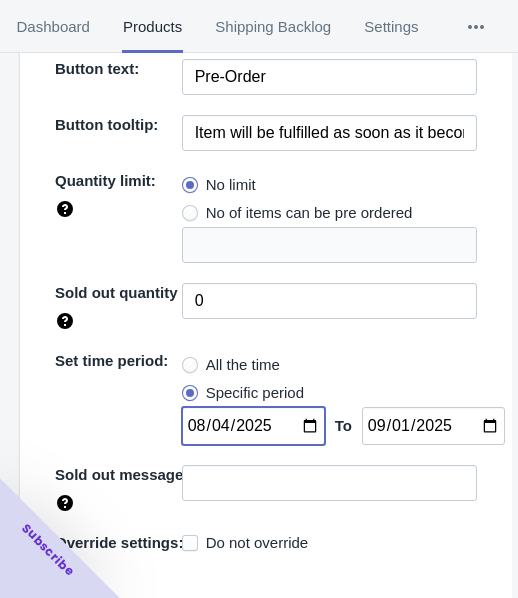 click on "Save" at bounding box center (419, 620) 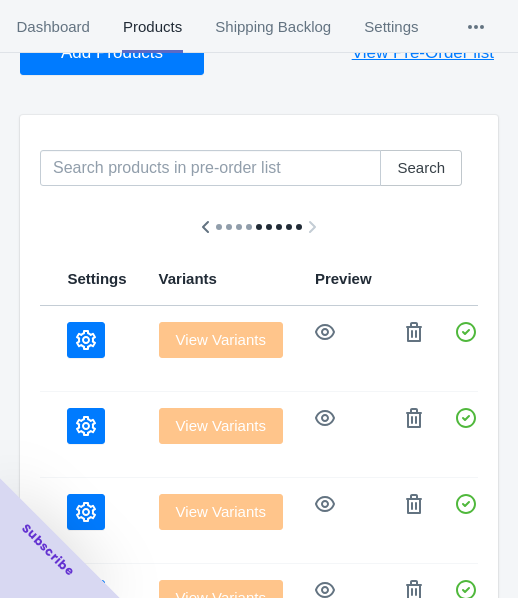 scroll, scrollTop: 0, scrollLeft: 0, axis: both 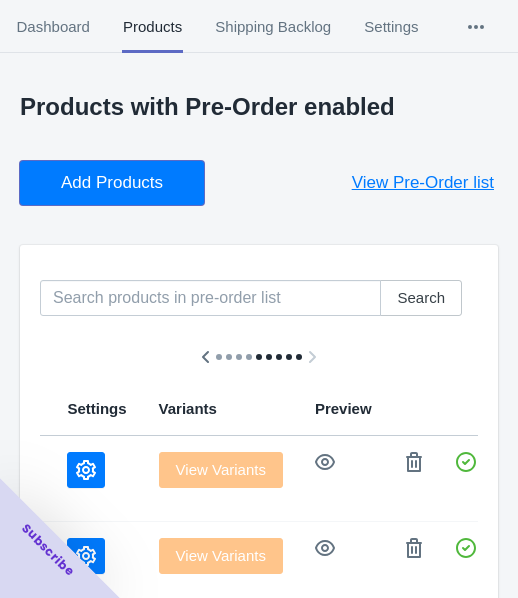 click on "Add Products" at bounding box center (112, 183) 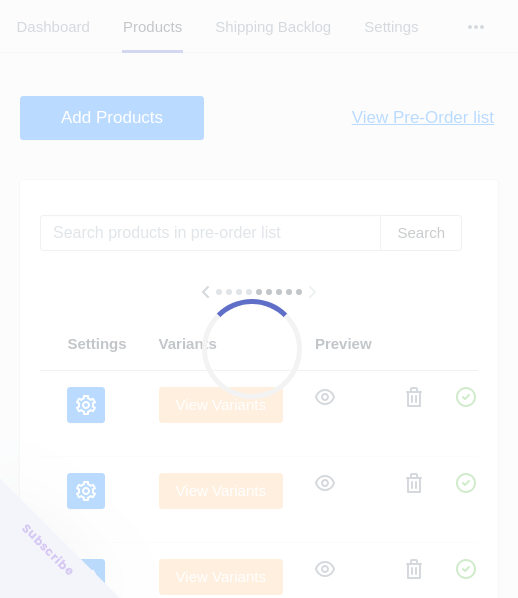 scroll, scrollTop: 100, scrollLeft: 0, axis: vertical 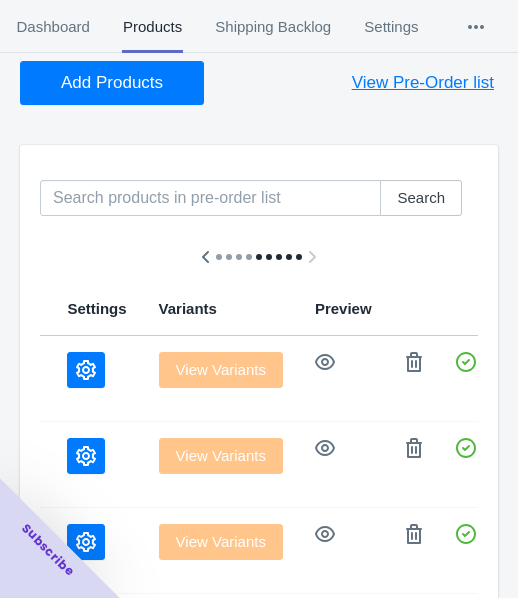 click at bounding box center (86, 370) 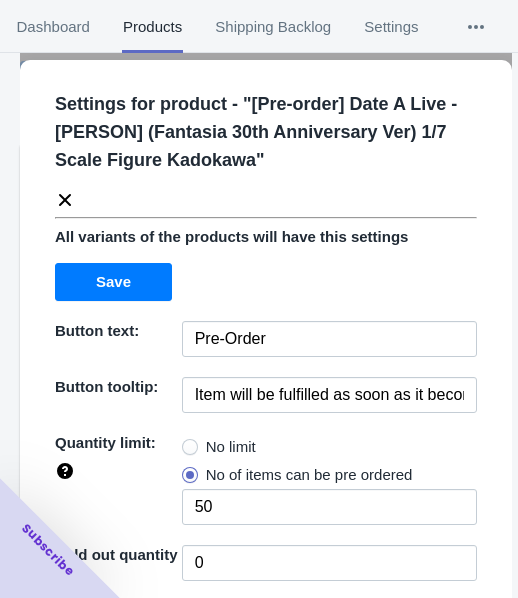 click on "No limit" at bounding box center [231, 447] 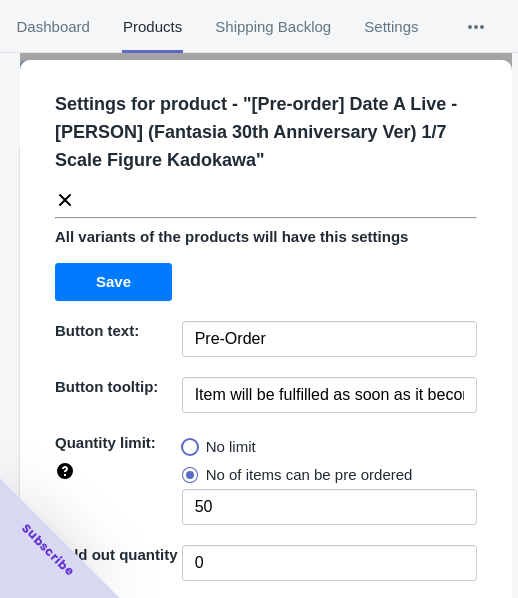 radio on "true" 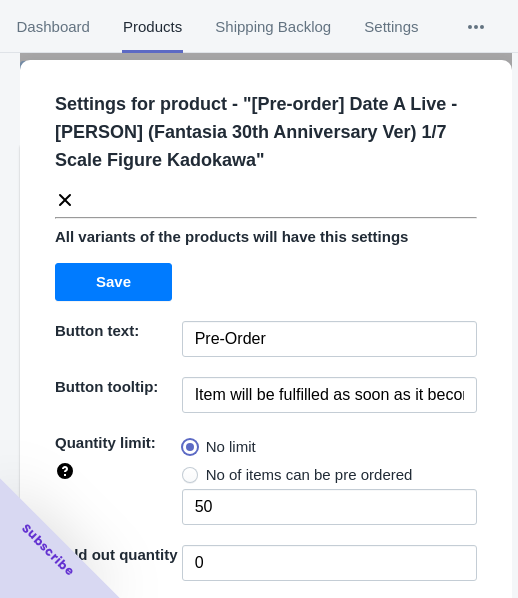 type 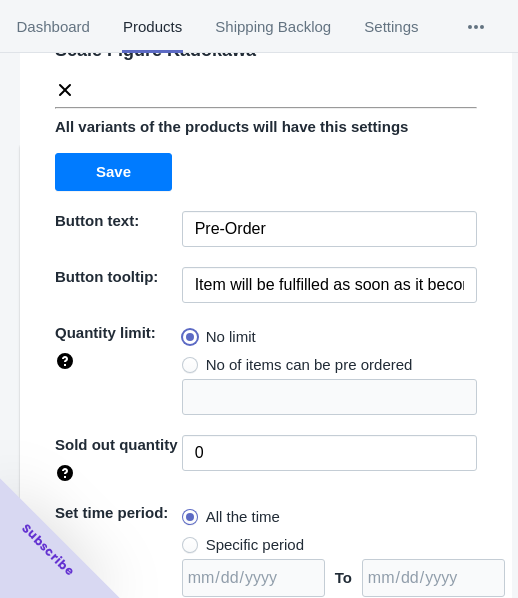 scroll, scrollTop: 290, scrollLeft: 0, axis: vertical 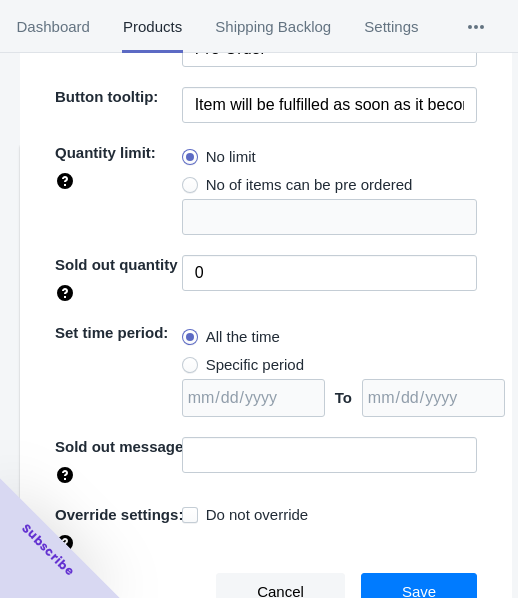 click on "Specific period" at bounding box center (255, 365) 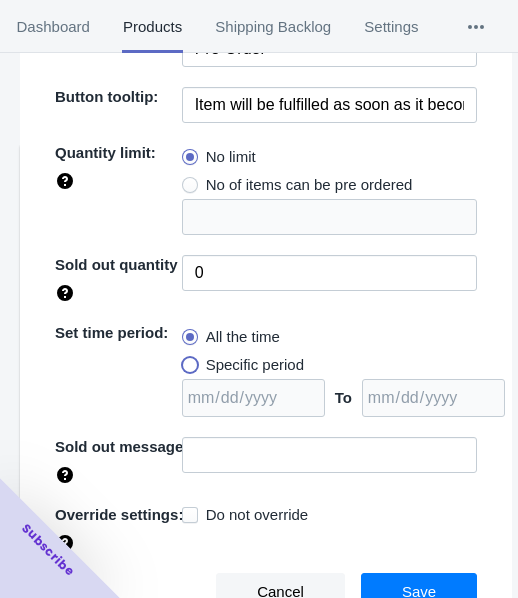 radio on "true" 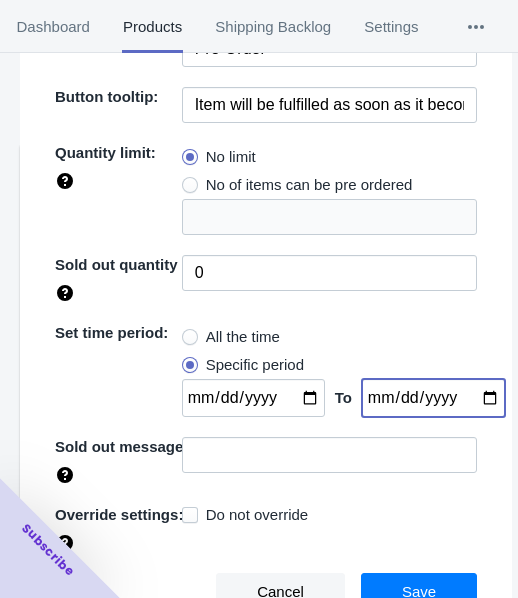 click at bounding box center (433, 398) 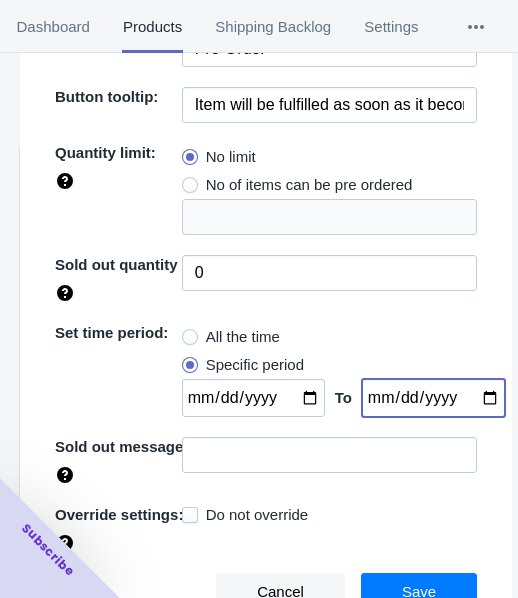 type on "2025-09-07" 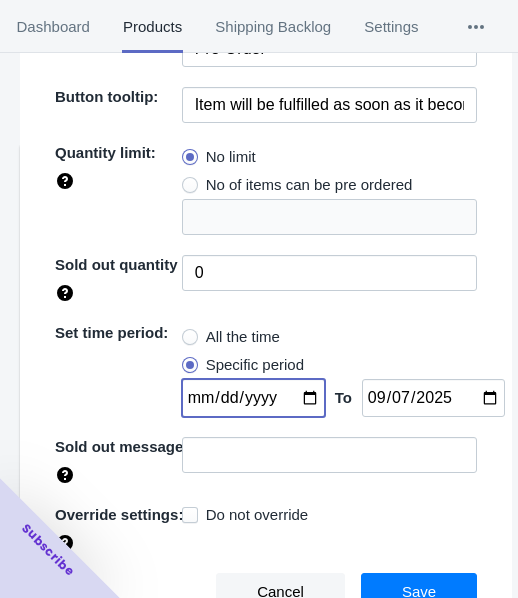 click at bounding box center (253, 398) 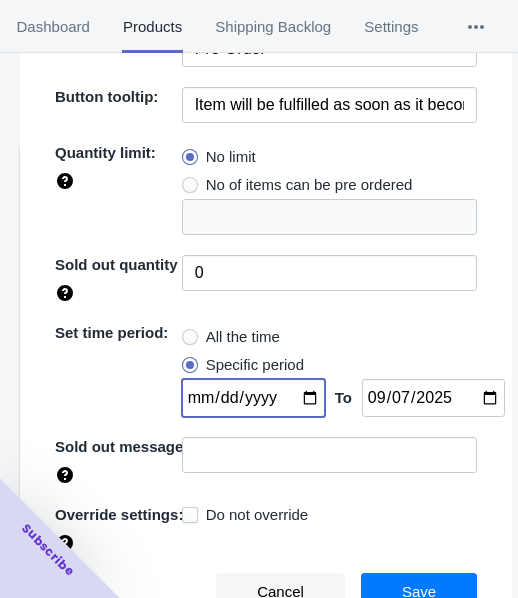 type on "2025-08-04" 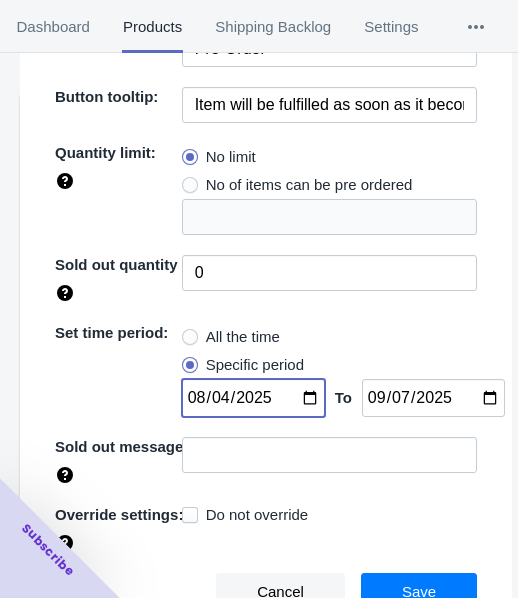 scroll, scrollTop: 200, scrollLeft: 0, axis: vertical 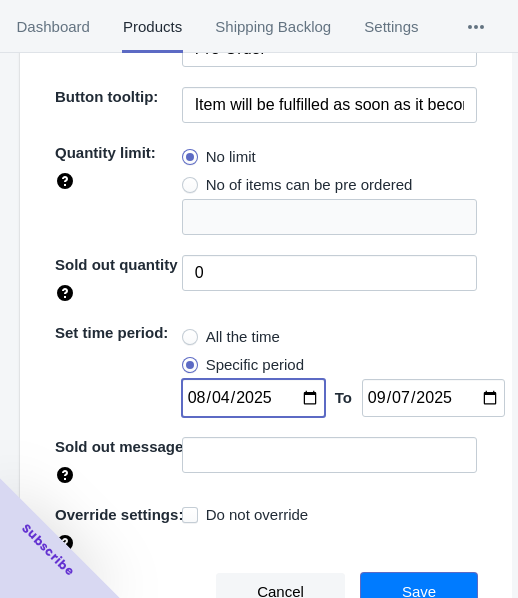 click on "Save" at bounding box center (419, 592) 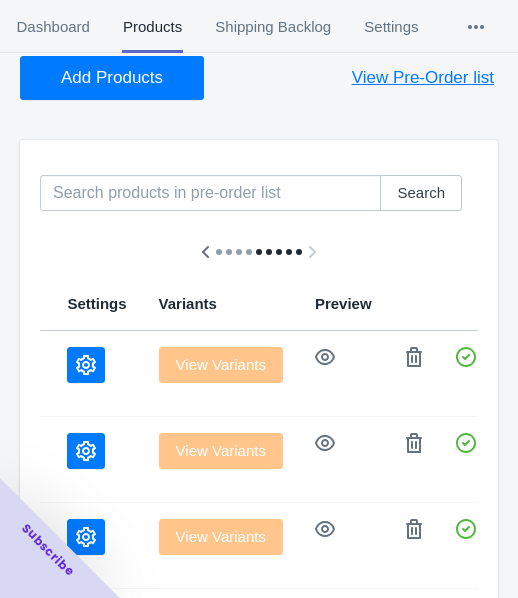 scroll, scrollTop: 0, scrollLeft: 0, axis: both 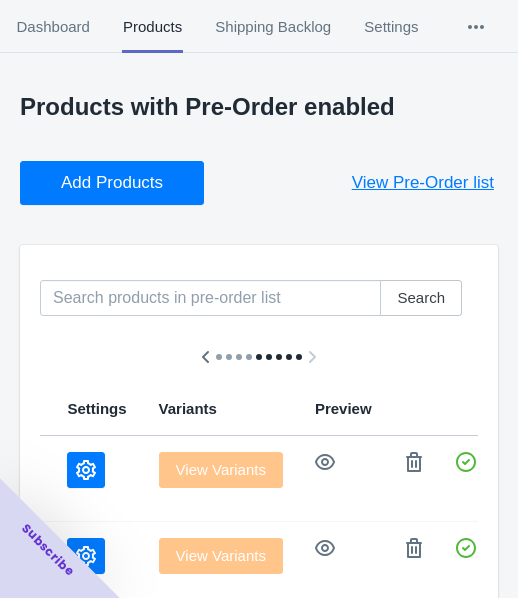click on "Add Products" at bounding box center [112, 183] 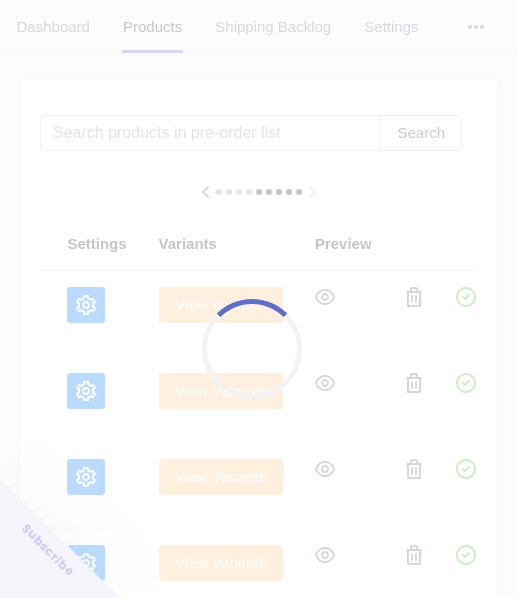 scroll, scrollTop: 200, scrollLeft: 0, axis: vertical 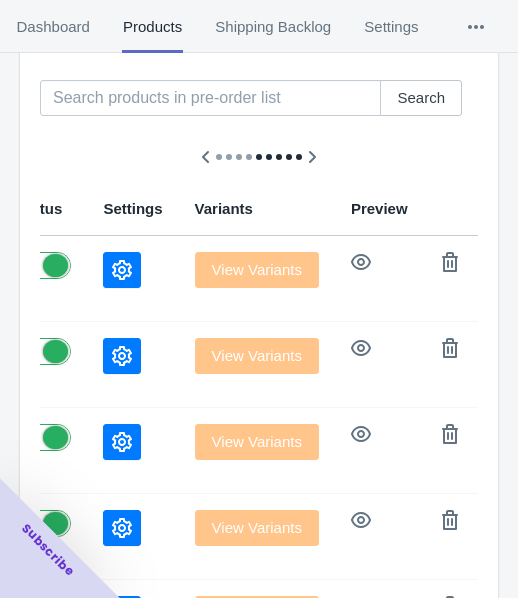 click 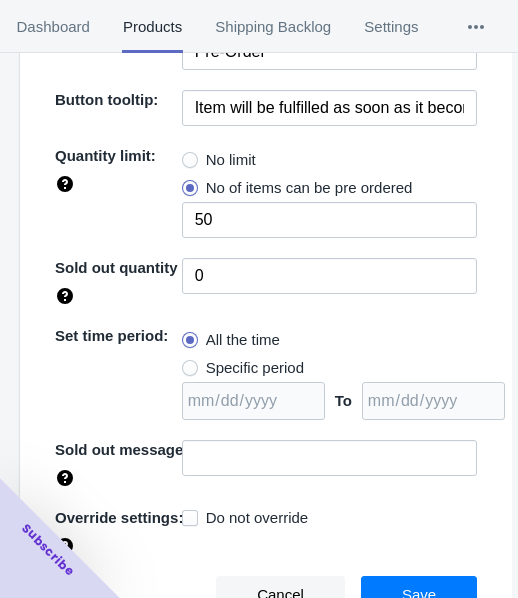 scroll, scrollTop: 290, scrollLeft: 0, axis: vertical 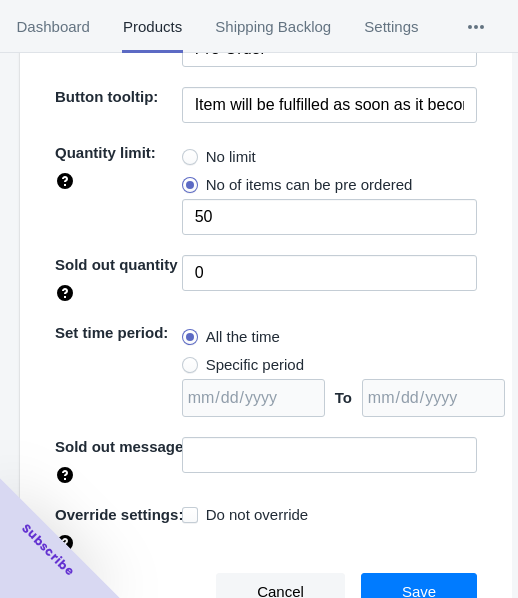 click on "No limit" at bounding box center (231, 157) 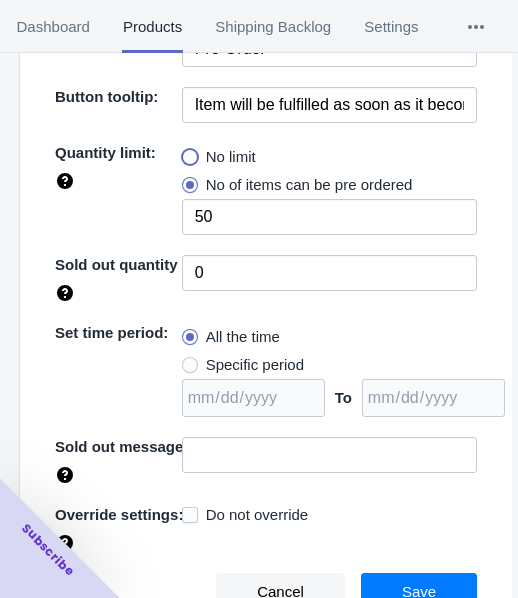 radio on "true" 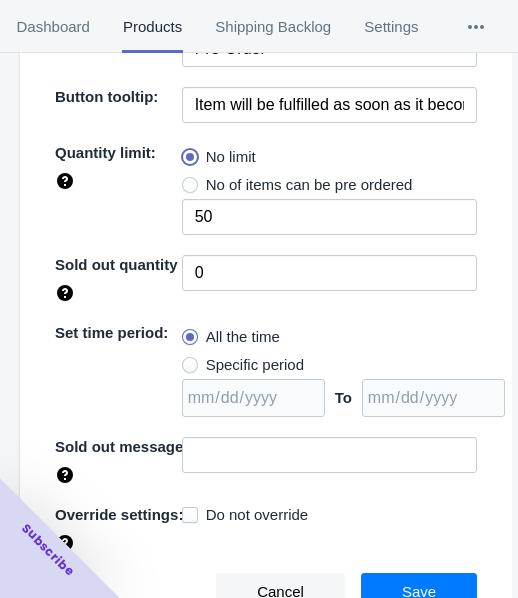 type 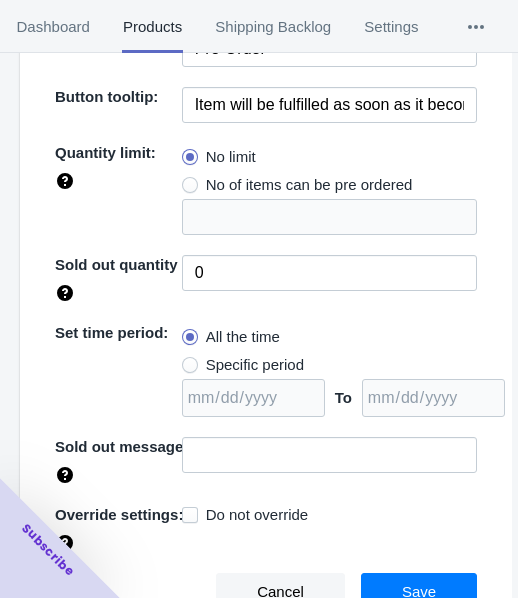 click on "Specific period" at bounding box center (255, 365) 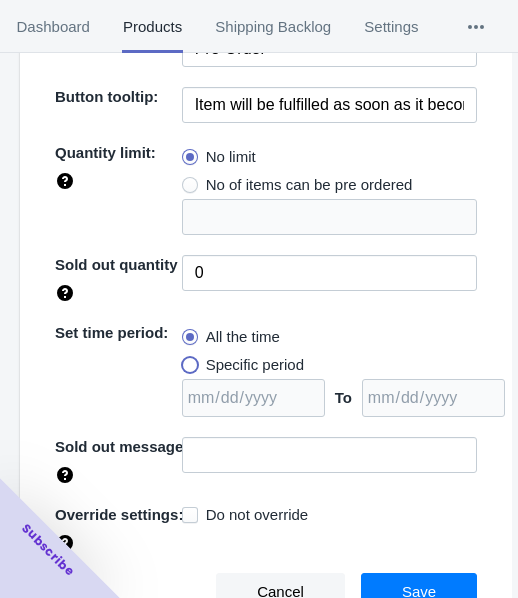 radio on "true" 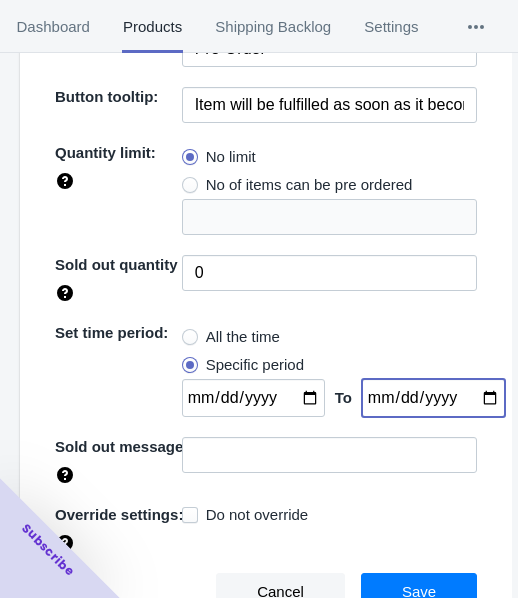 click at bounding box center [433, 398] 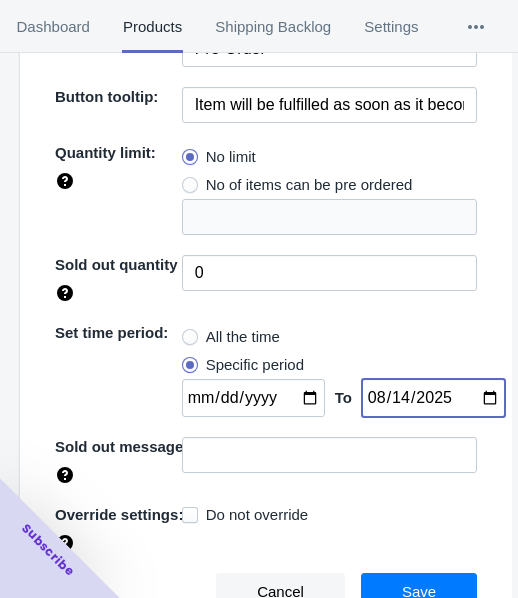 click on "2025-08-14" at bounding box center [433, 398] 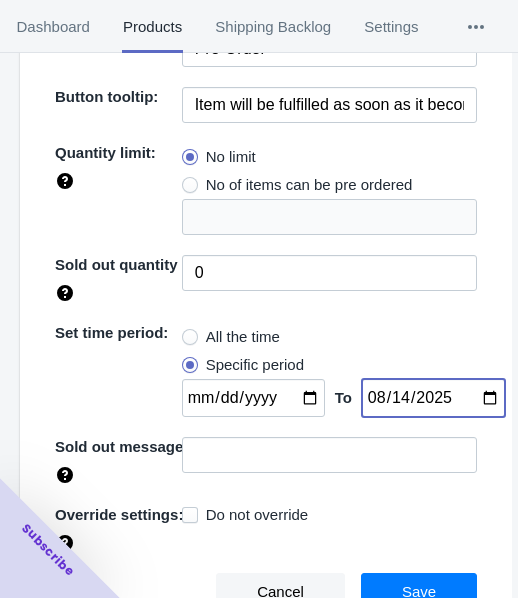 type on "2025-09-14" 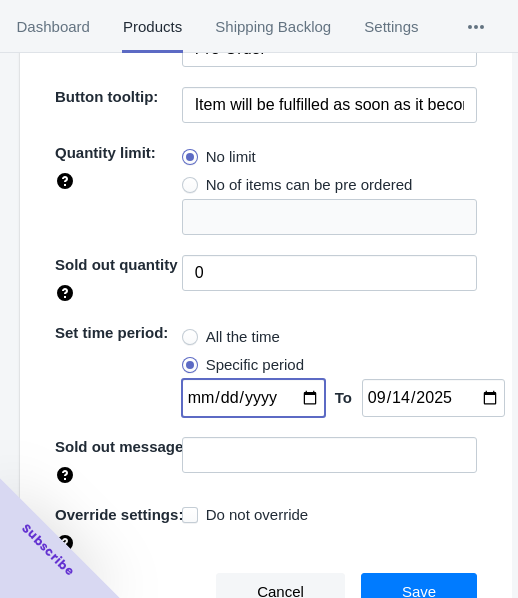 click at bounding box center (253, 398) 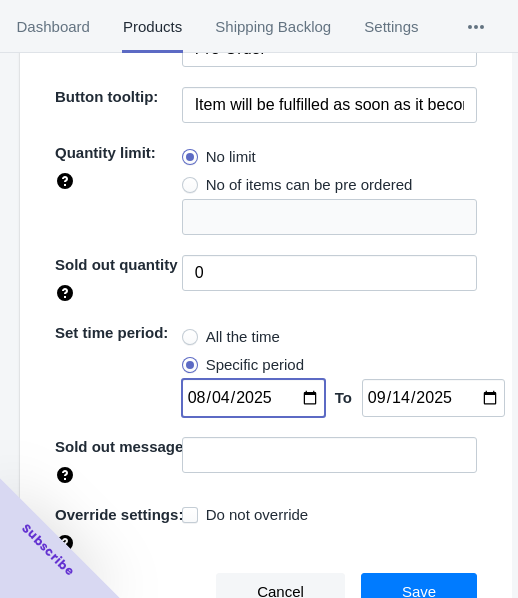click on "Save" at bounding box center (419, 592) 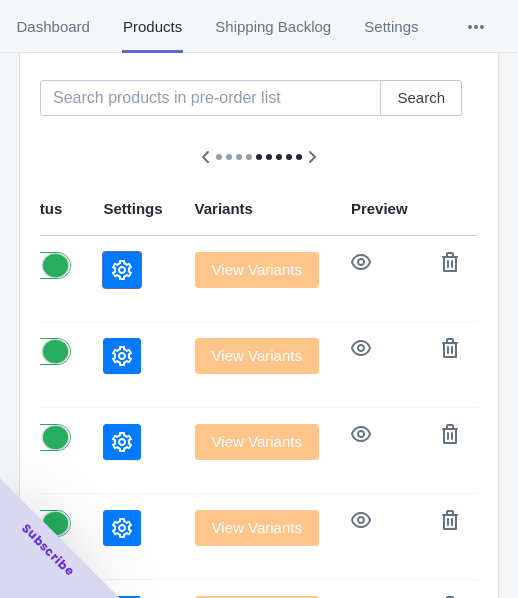 click 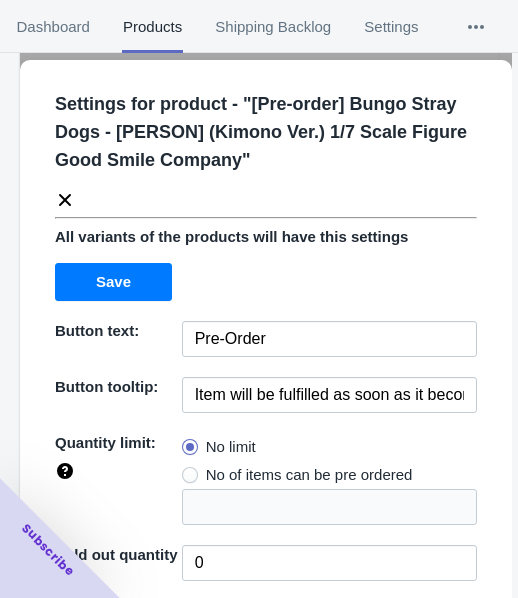 click 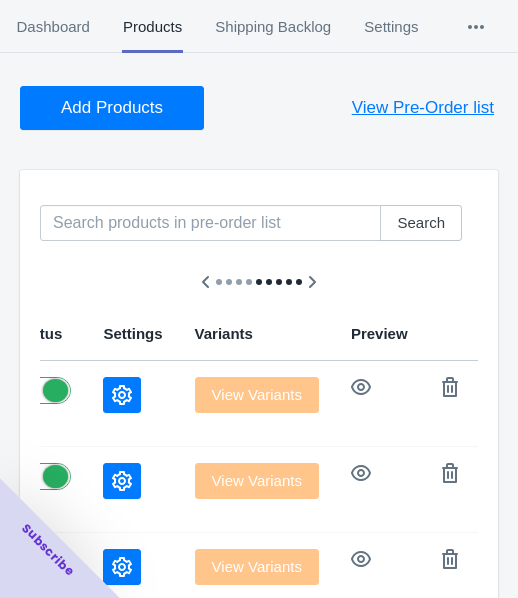 scroll, scrollTop: 0, scrollLeft: 0, axis: both 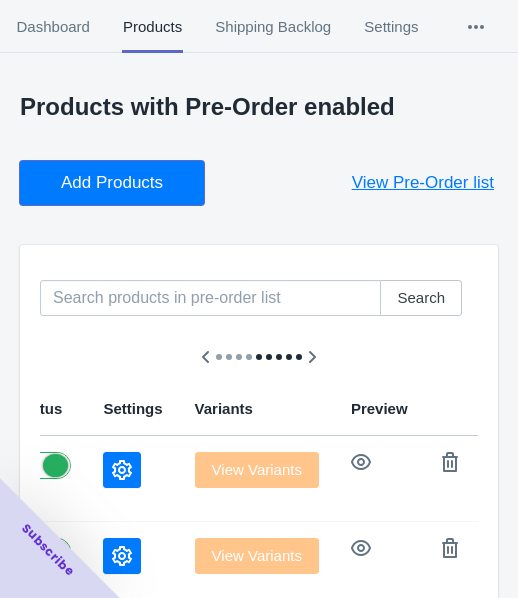 click on "Add Products" at bounding box center (112, 183) 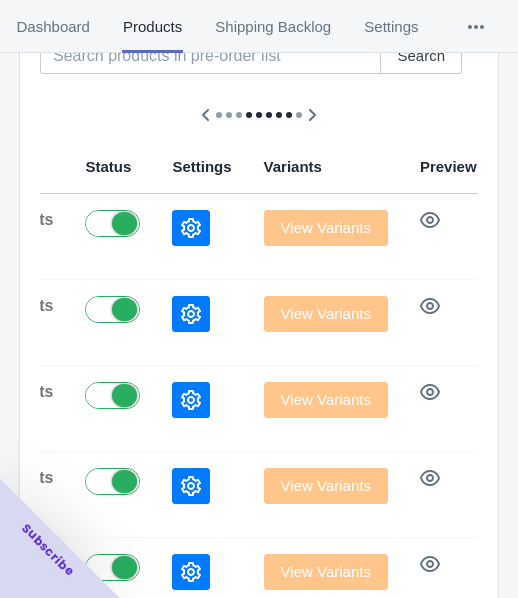 scroll, scrollTop: 200, scrollLeft: 0, axis: vertical 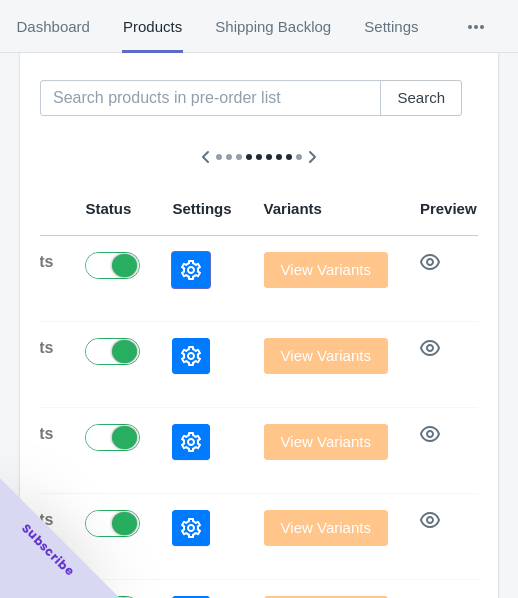 click 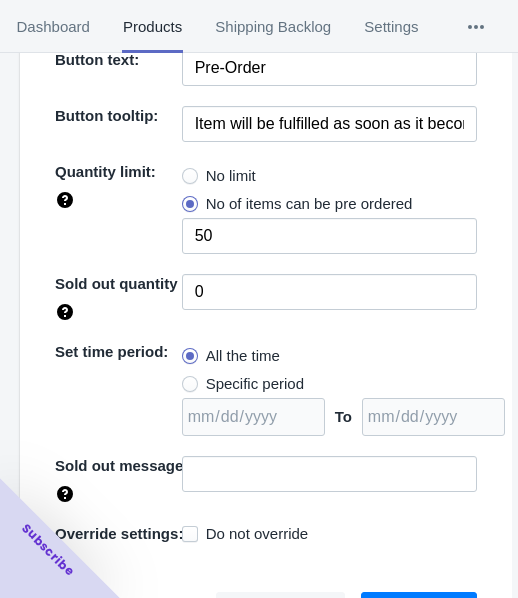 scroll, scrollTop: 290, scrollLeft: 0, axis: vertical 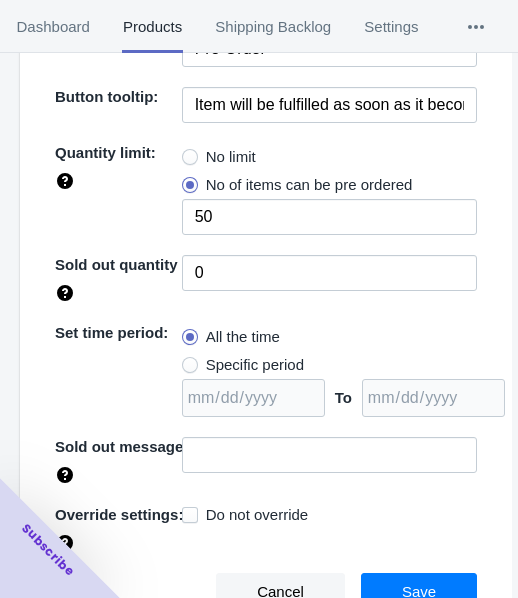 click on "No limit" at bounding box center (231, 157) 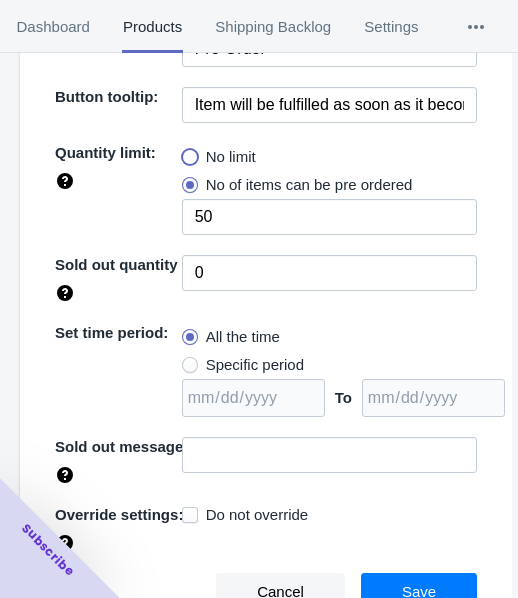 click on "No limit" at bounding box center (187, 152) 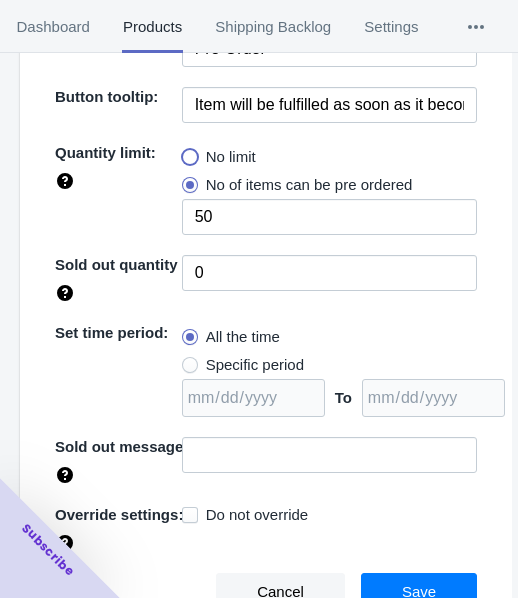 radio on "true" 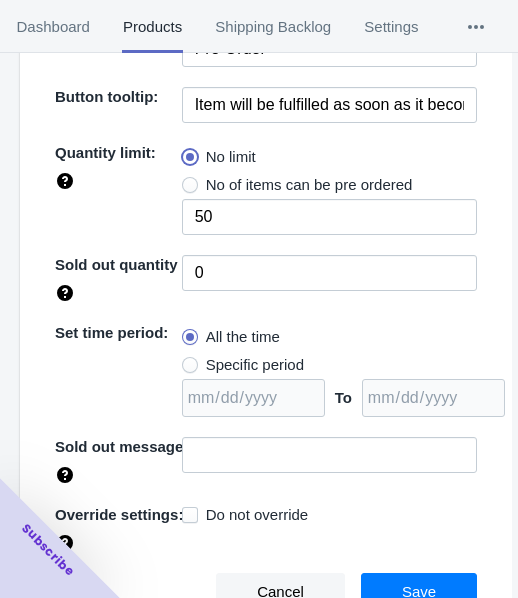 type 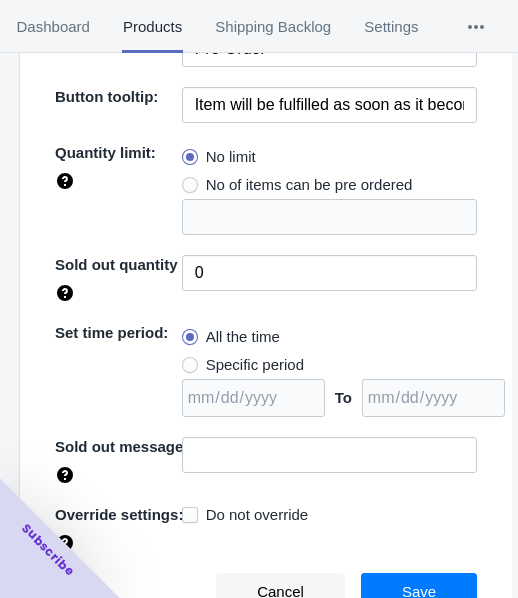 click on "Specific period" at bounding box center (255, 365) 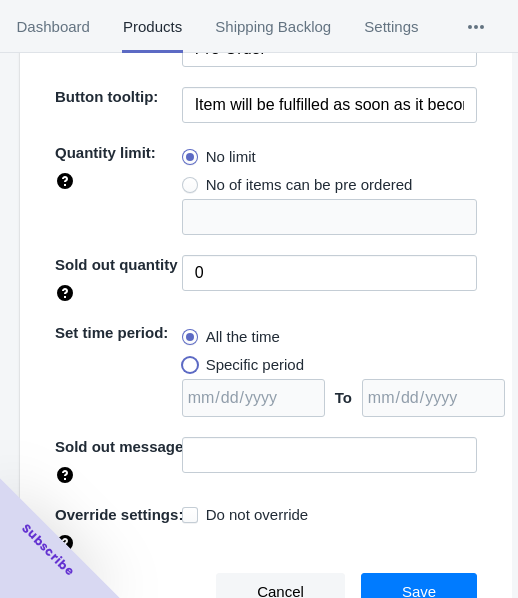 radio on "true" 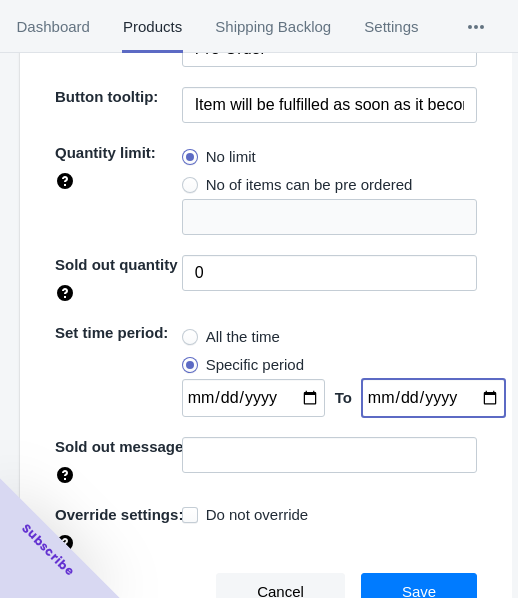 click at bounding box center [433, 398] 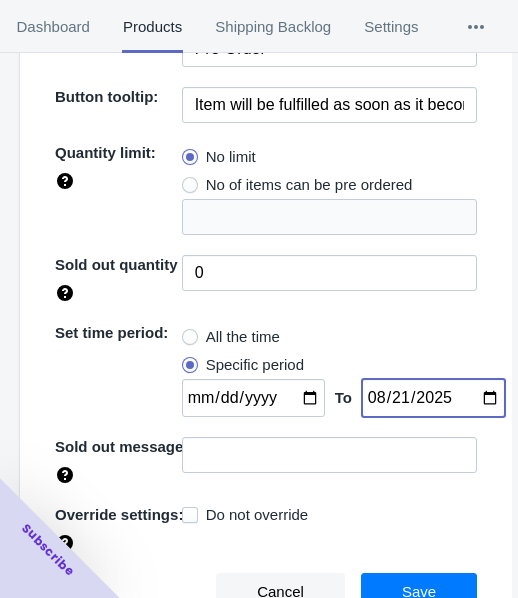 click on "2025-08-21" at bounding box center [433, 398] 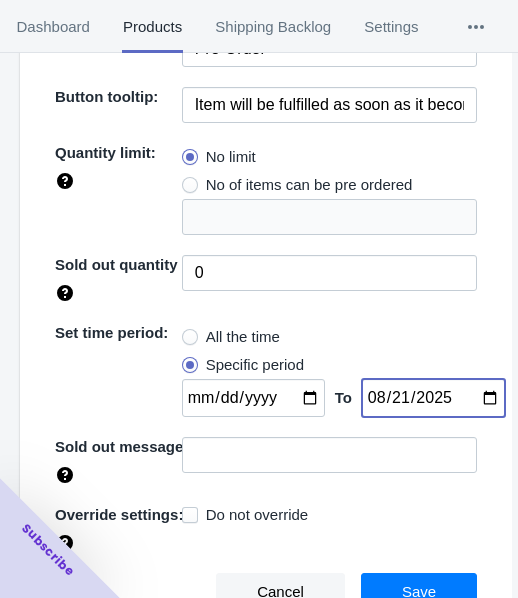 type on "2025-09-21" 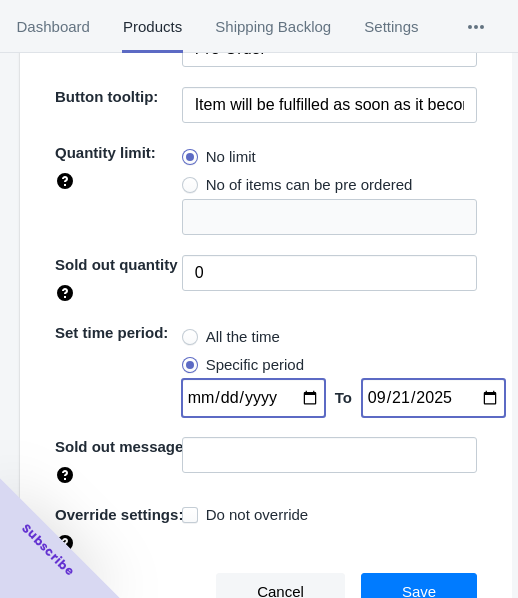 click at bounding box center [253, 398] 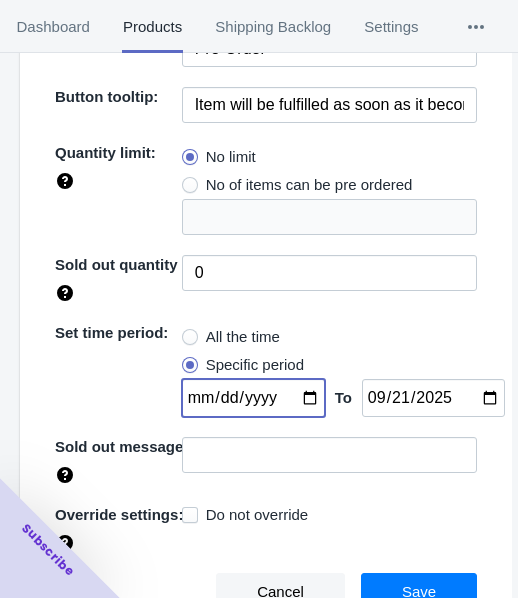type on "2025-08-04" 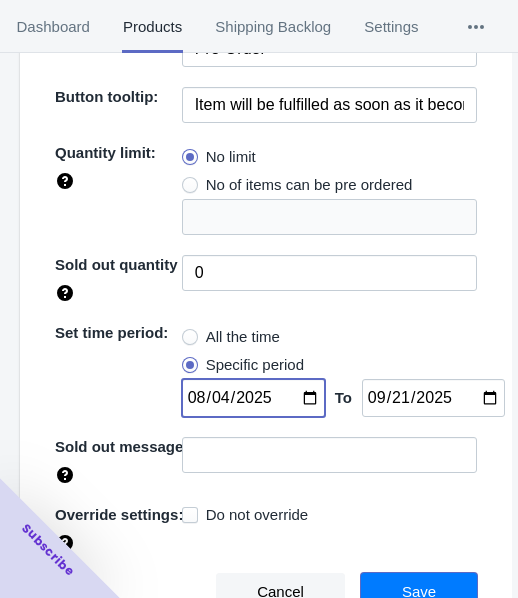 click on "Save" at bounding box center (419, 592) 